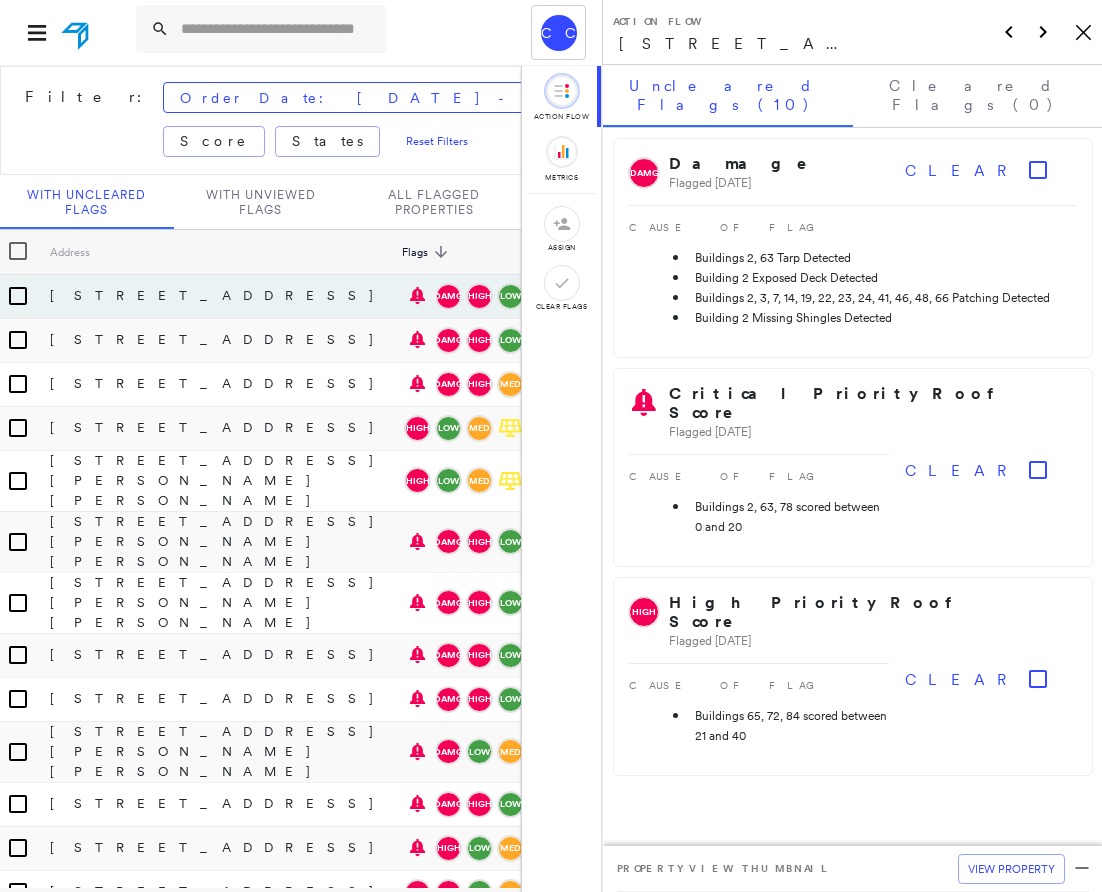 scroll, scrollTop: 0, scrollLeft: 0, axis: both 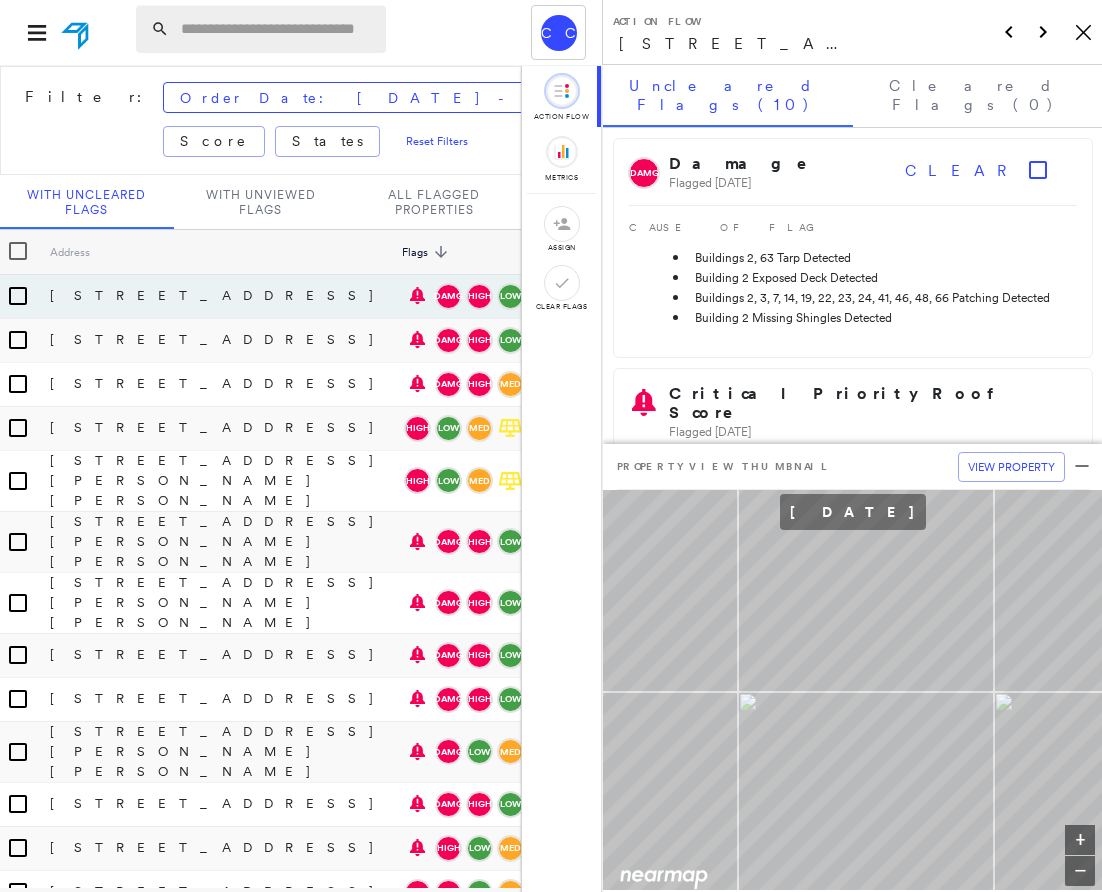 click at bounding box center [277, 29] 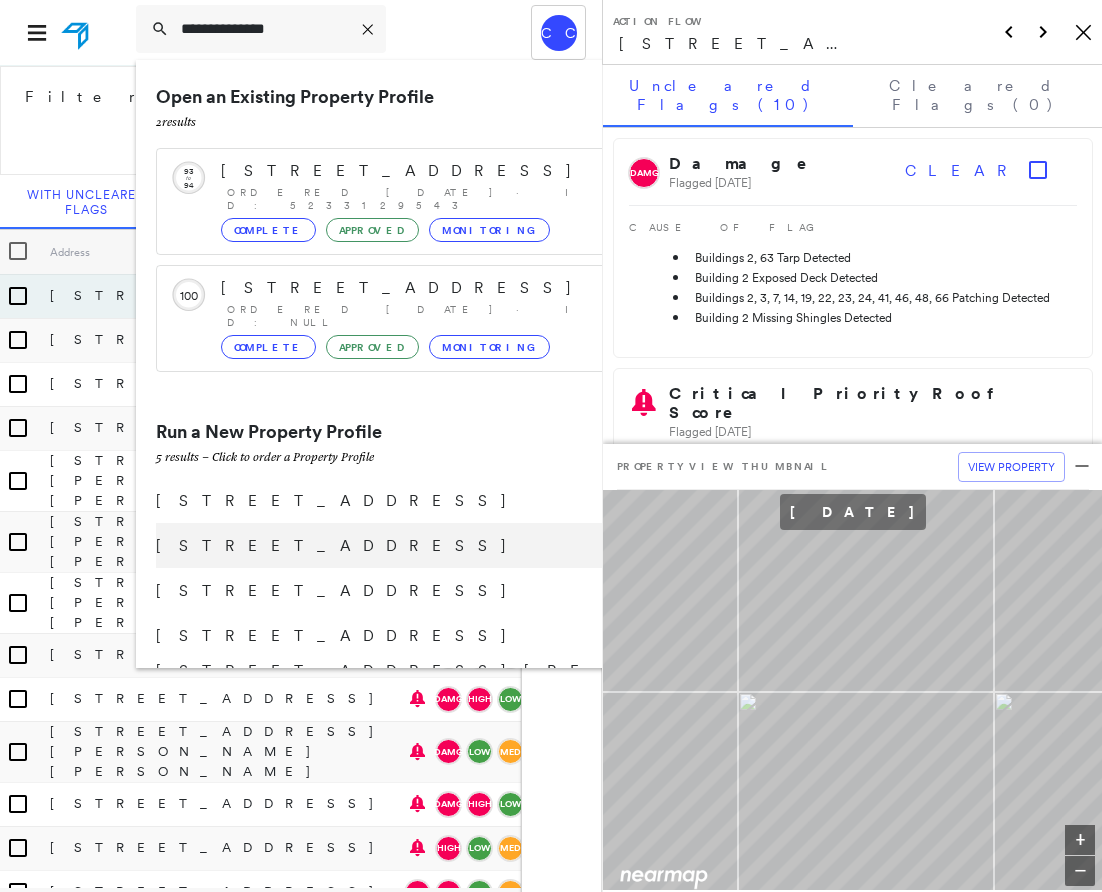 type on "**********" 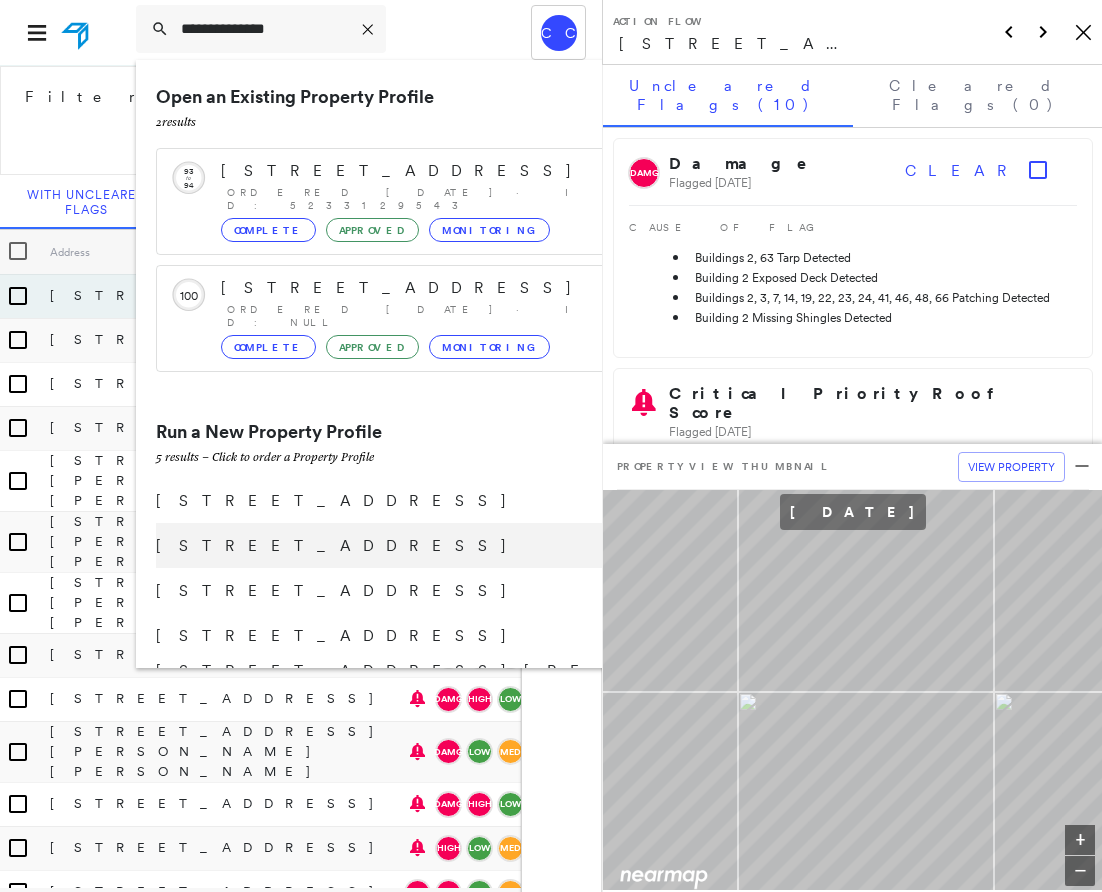 click on "4105 105th Pl SE, Everett, WA, USA" at bounding box center (381, 546) 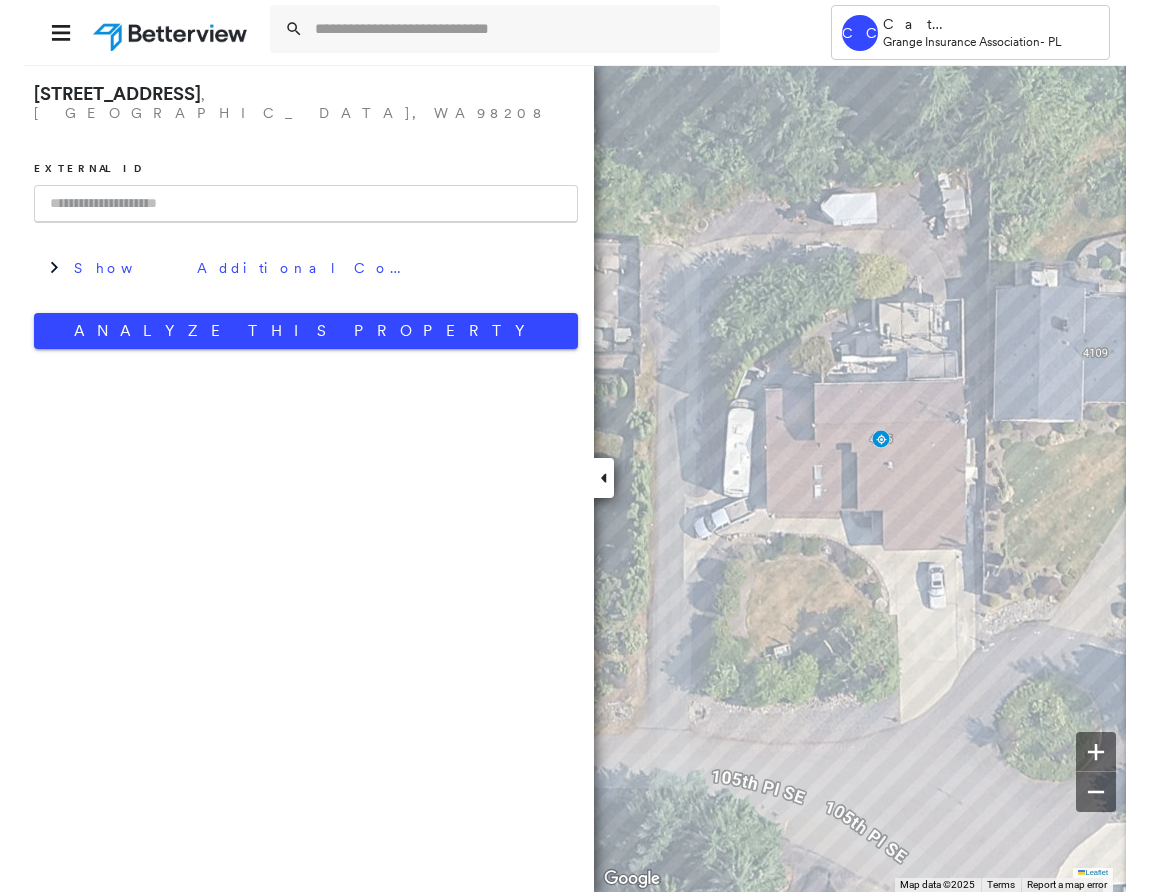 scroll, scrollTop: 0, scrollLeft: 0, axis: both 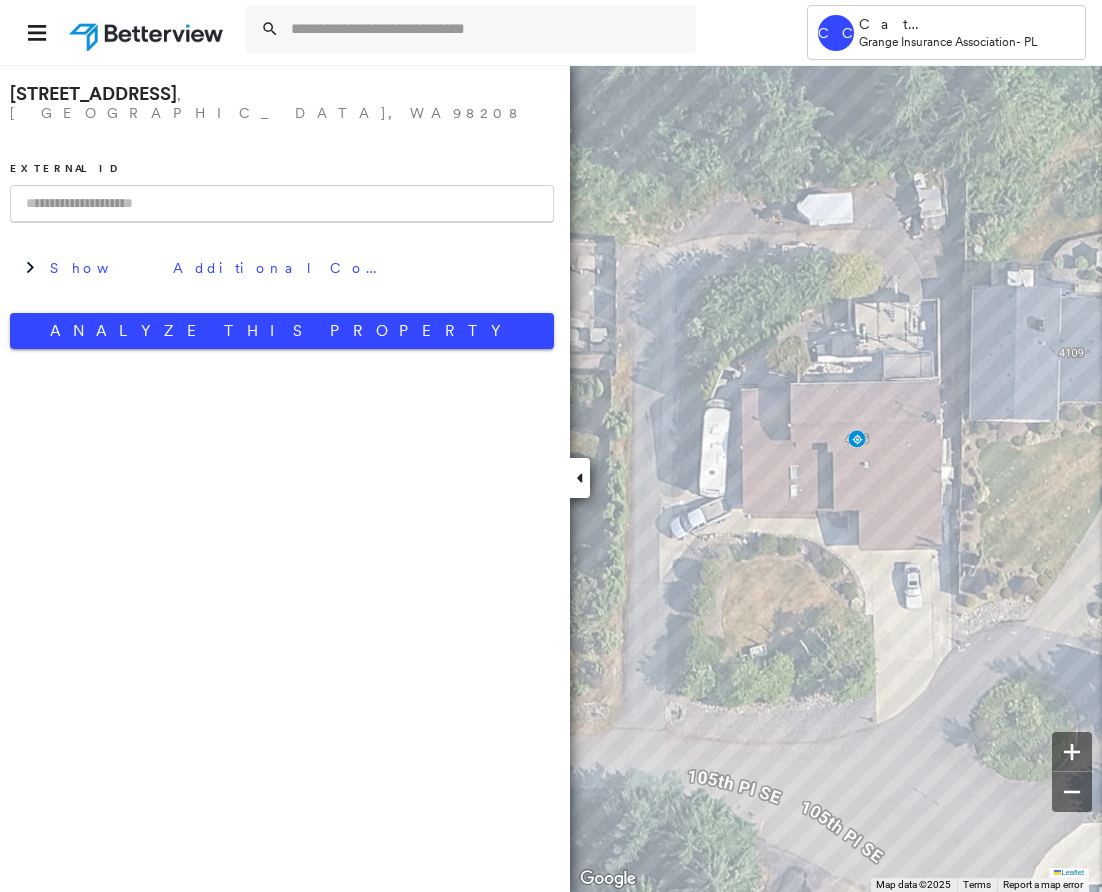 click at bounding box center (282, 204) 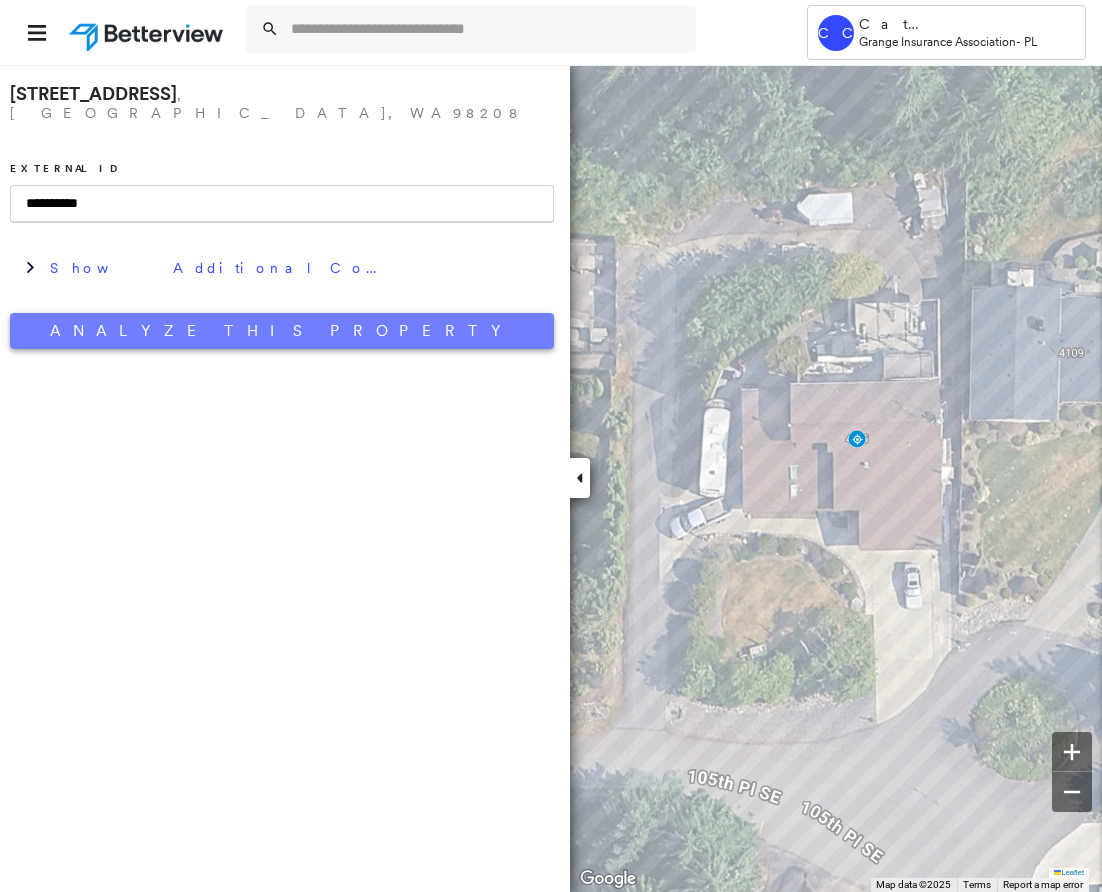 type on "**********" 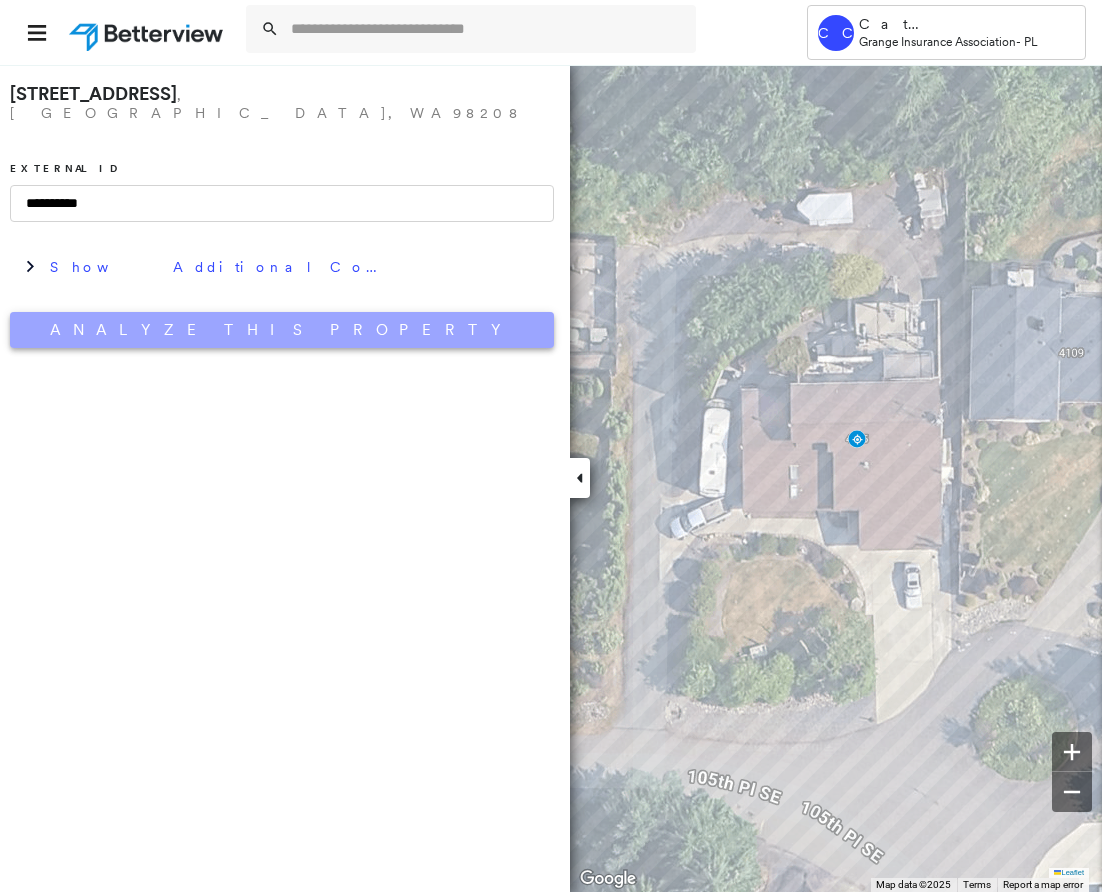 click on "Analyze This Property" at bounding box center [282, 330] 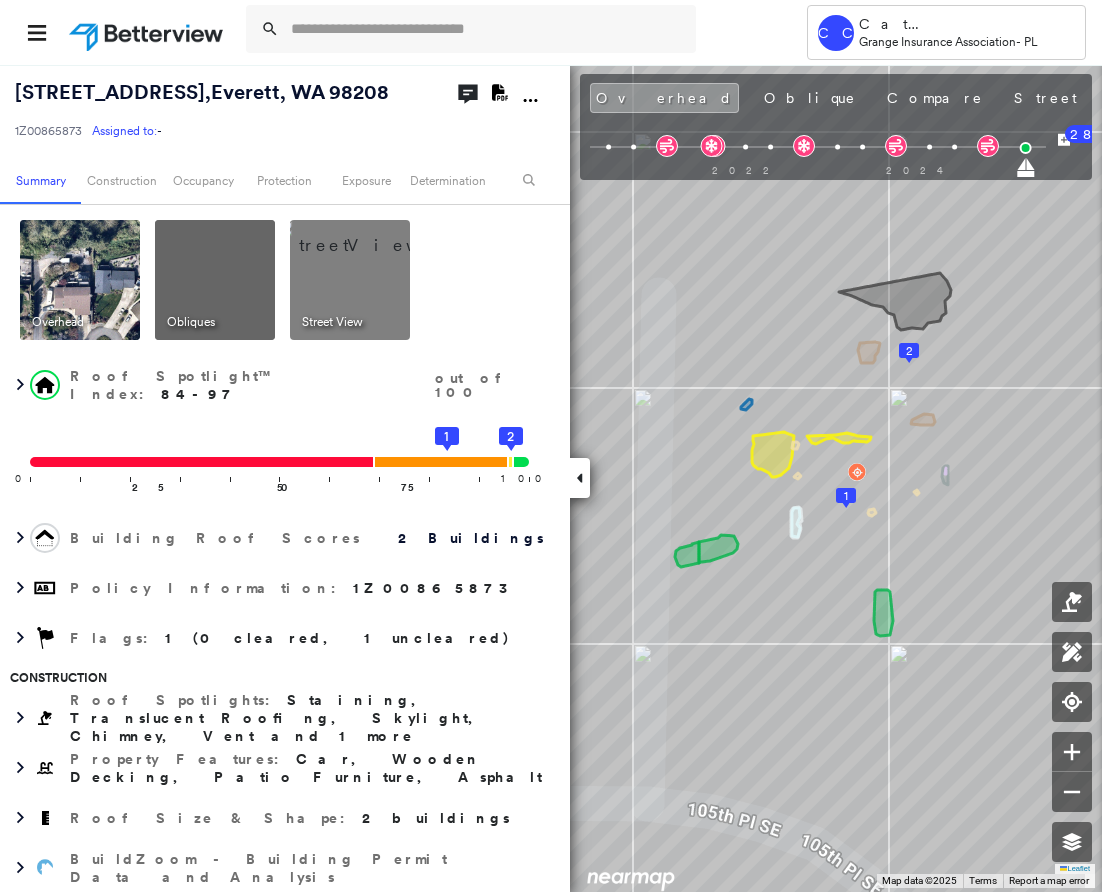 click on "Open Comments Download PDF Report" at bounding box center [509, 110] 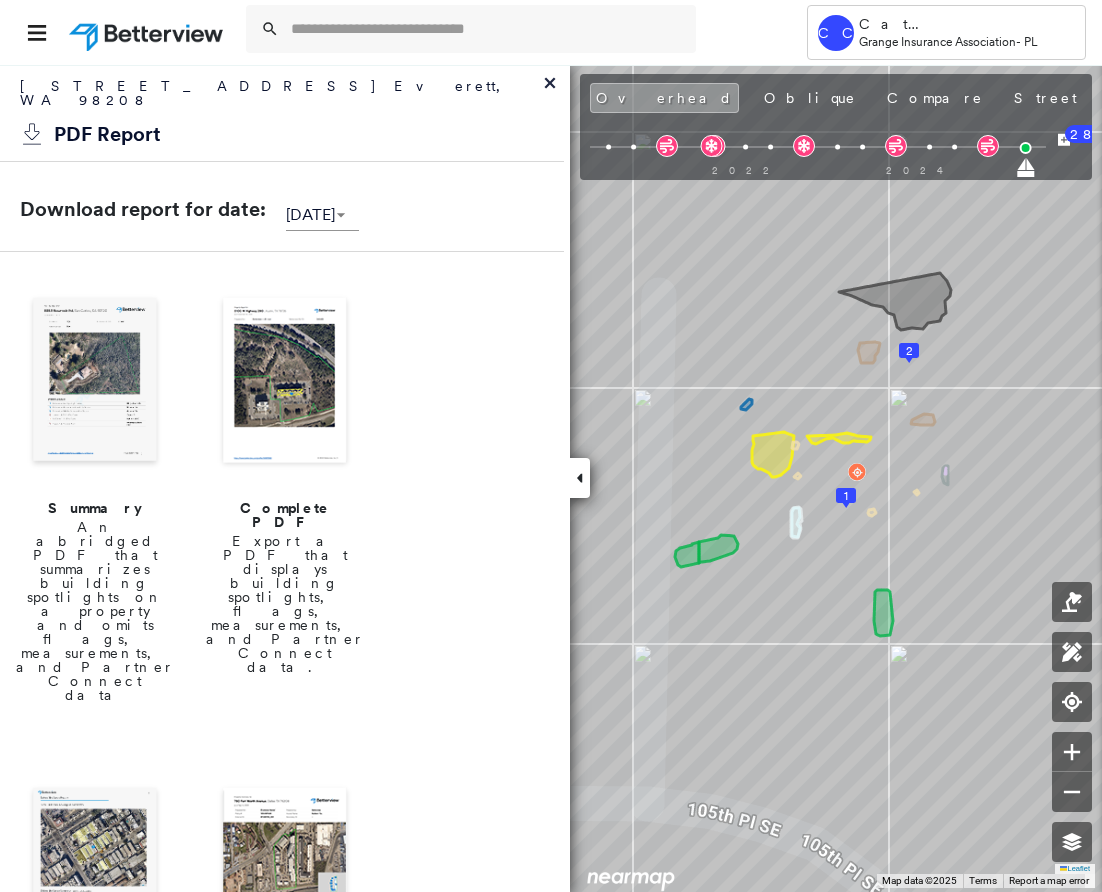 click at bounding box center [95, 382] 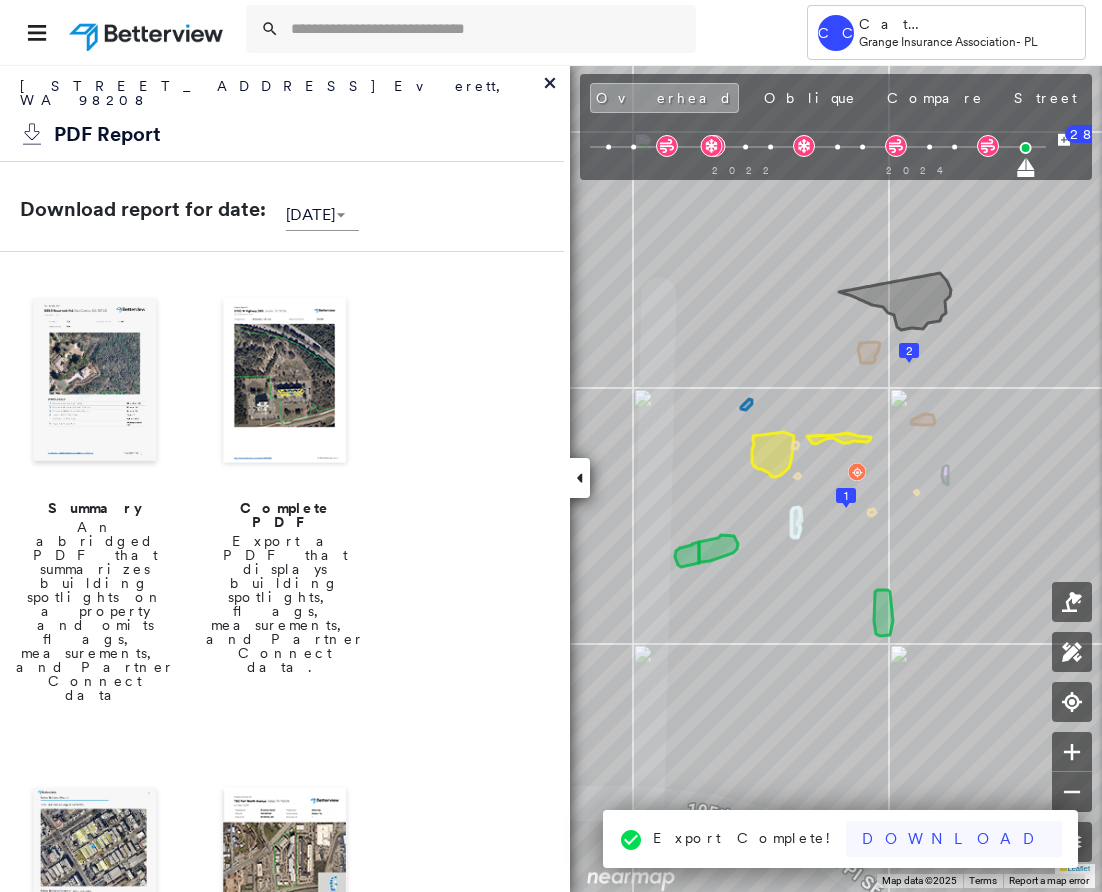 click on "Download" at bounding box center [954, 839] 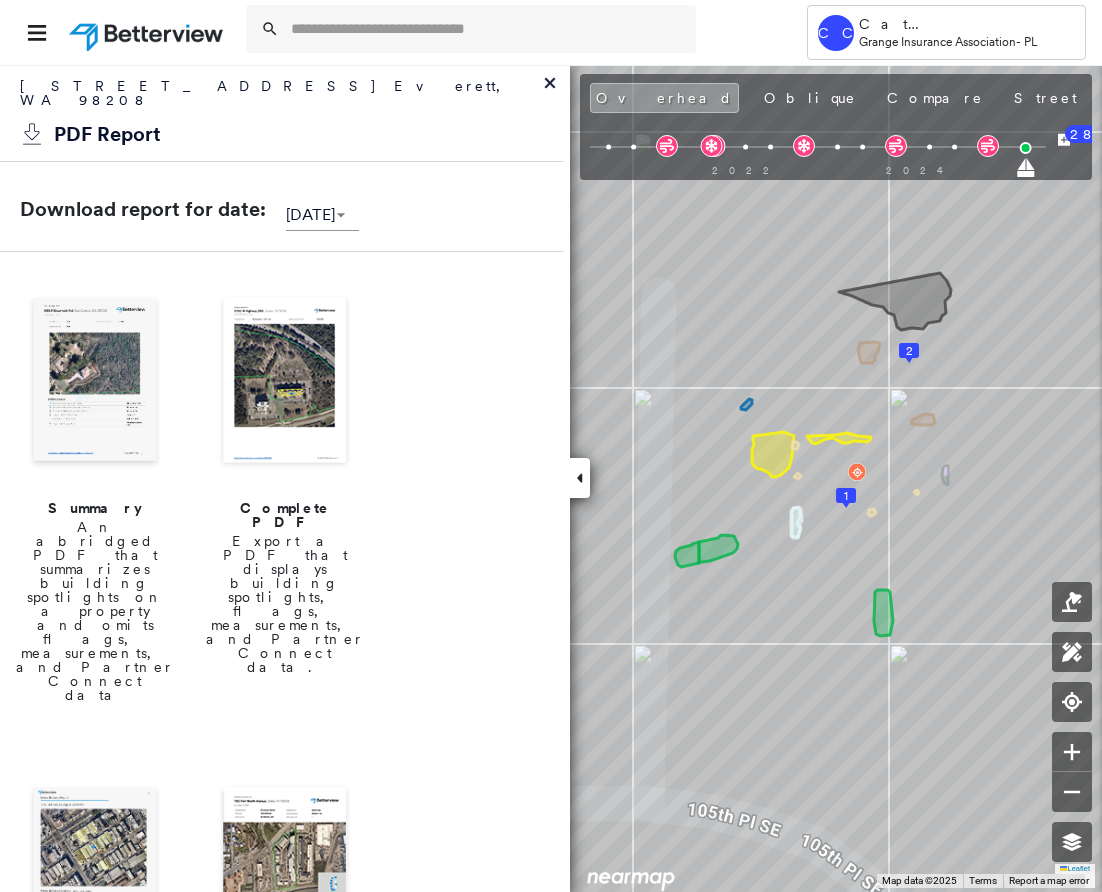 click 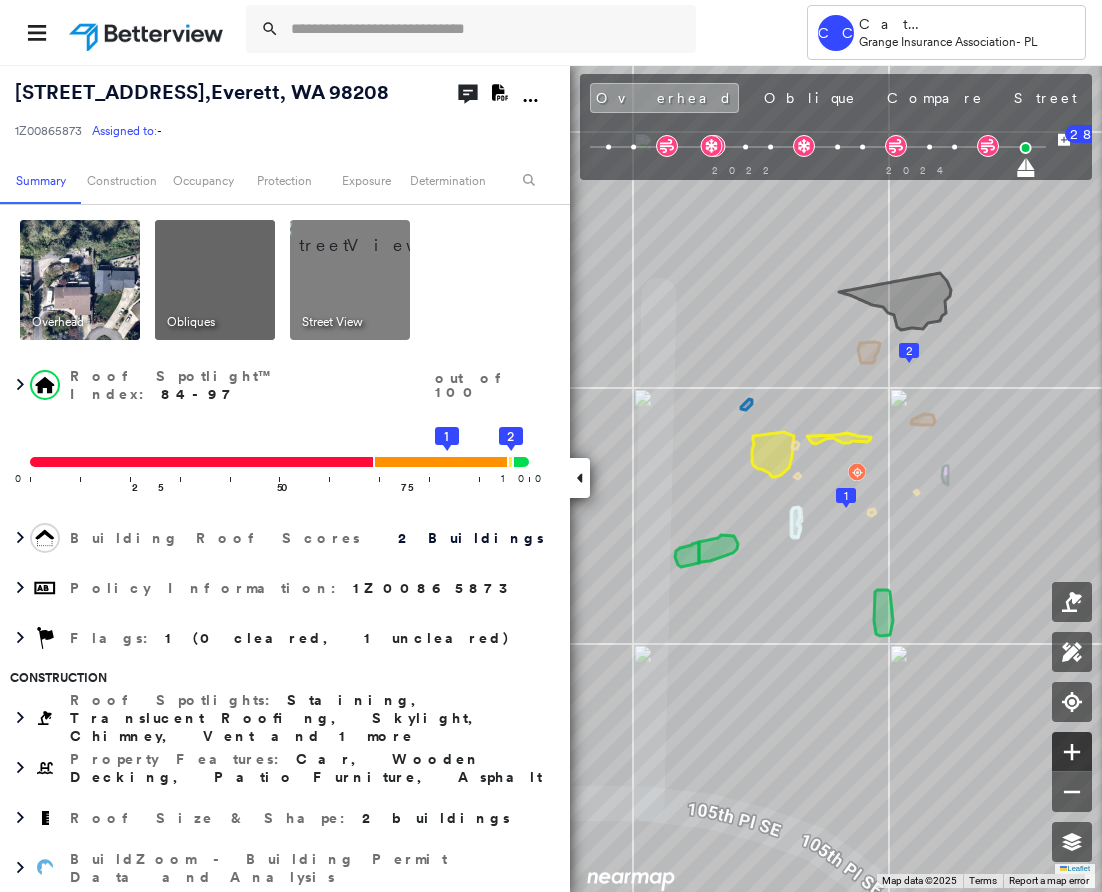 click 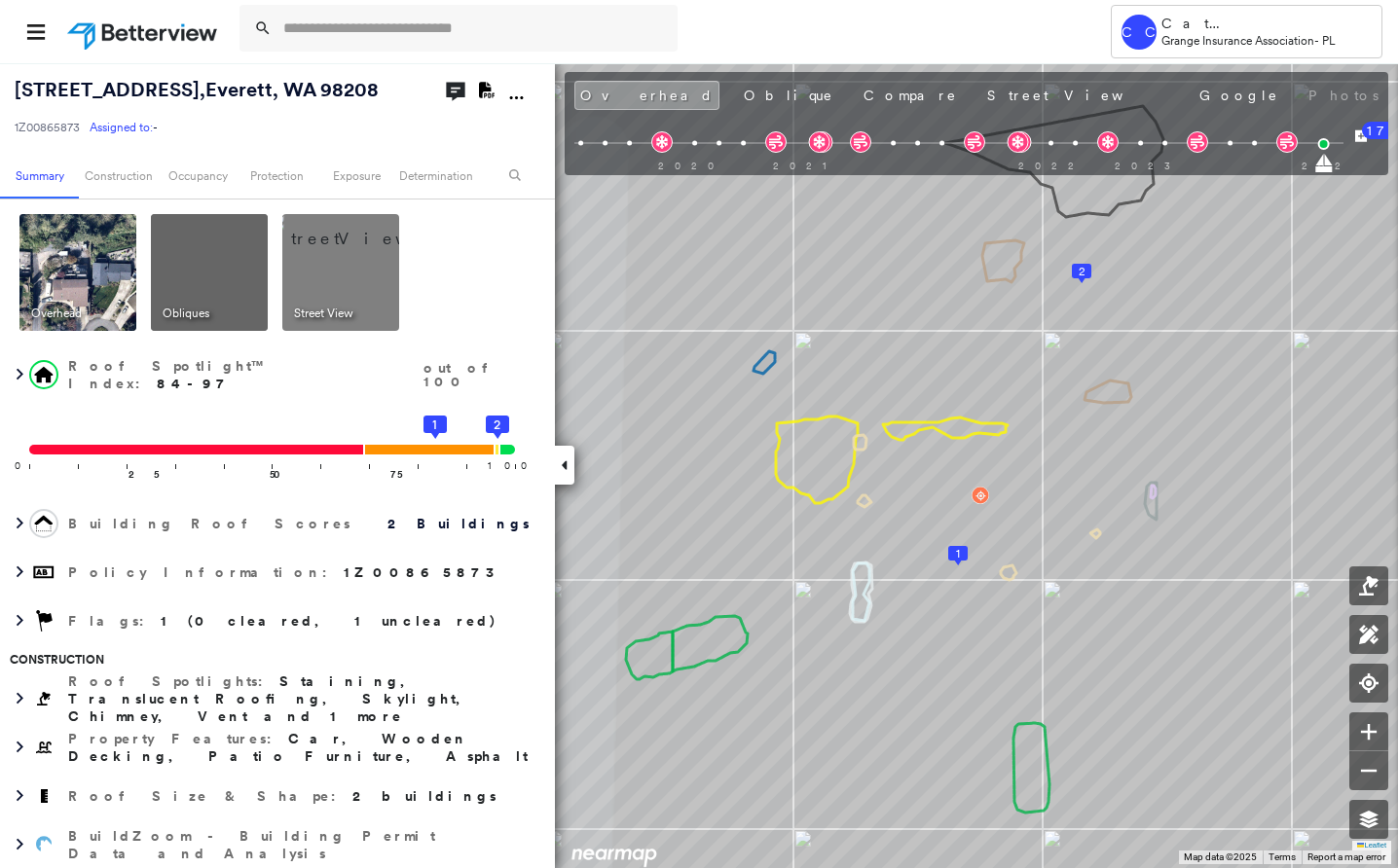 drag, startPoint x: 873, startPoint y: 661, endPoint x: 866, endPoint y: 593, distance: 68.35934 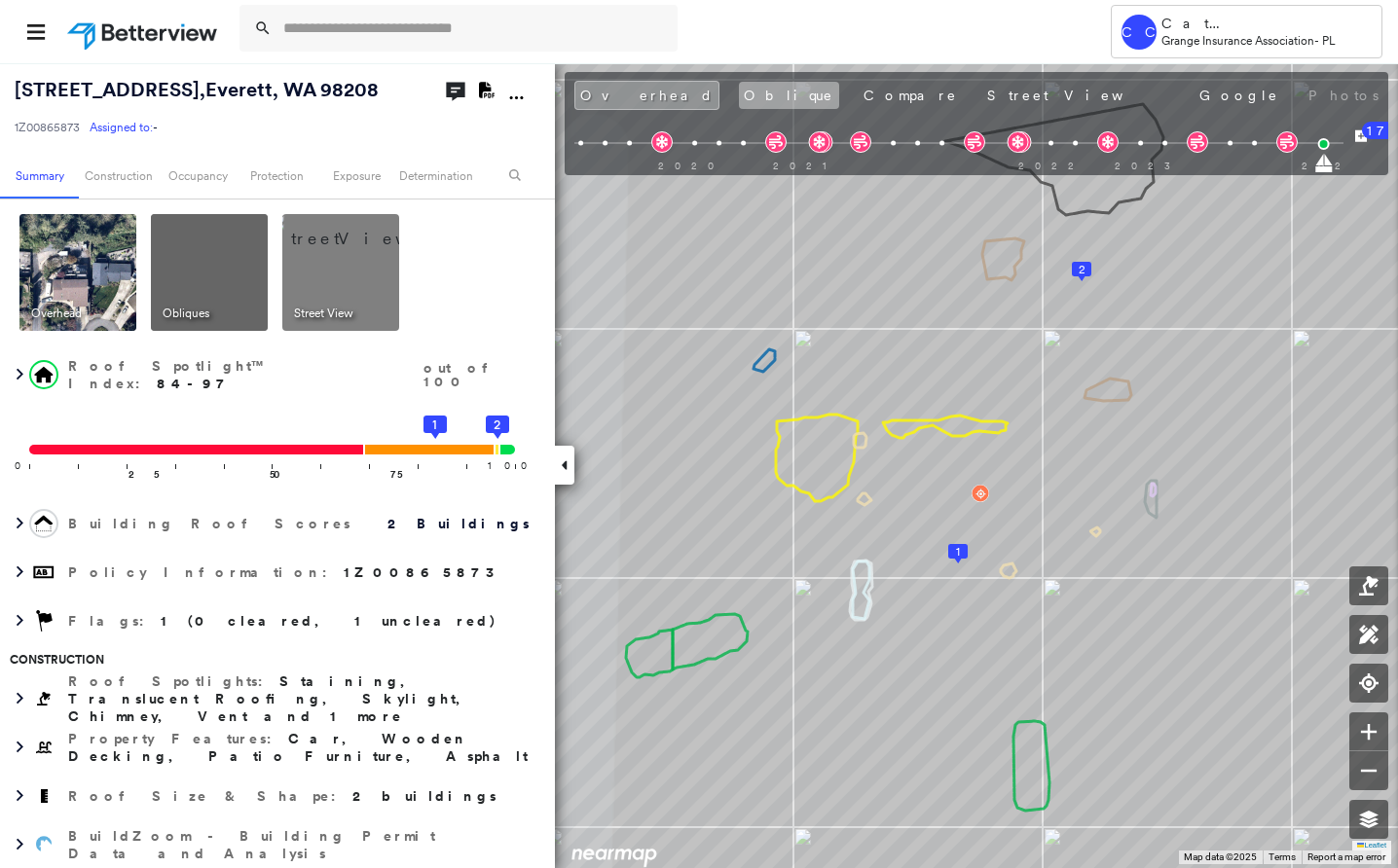 click on "Oblique" at bounding box center [789, 95] 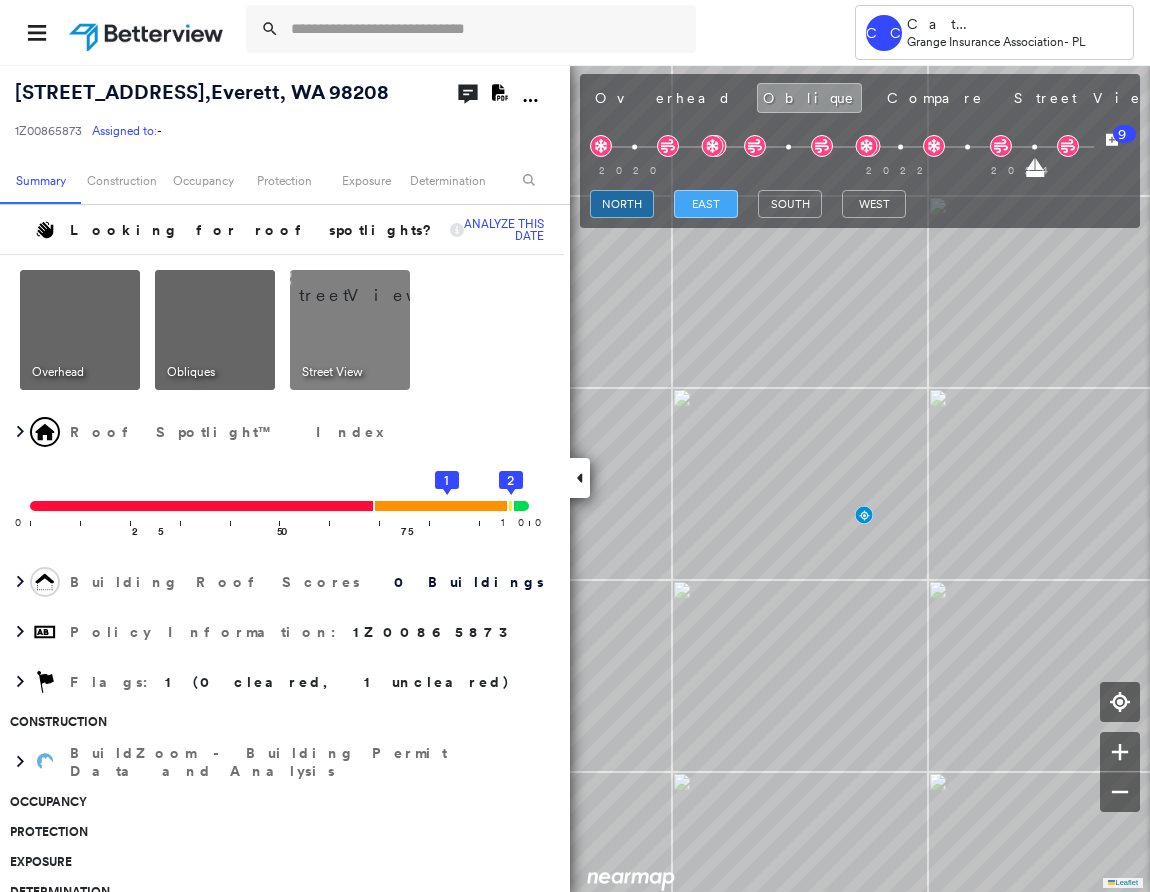 click on "east" at bounding box center [706, 204] 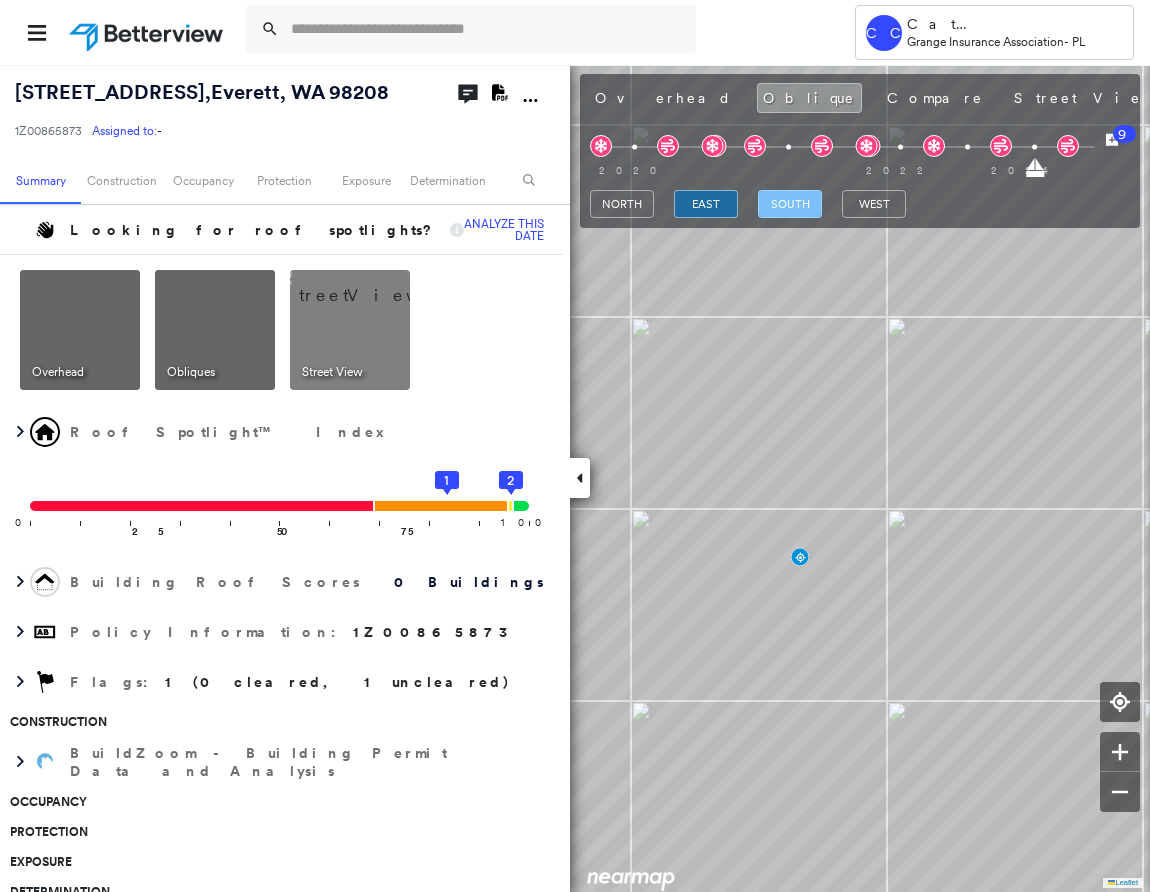click on "south" at bounding box center [790, 204] 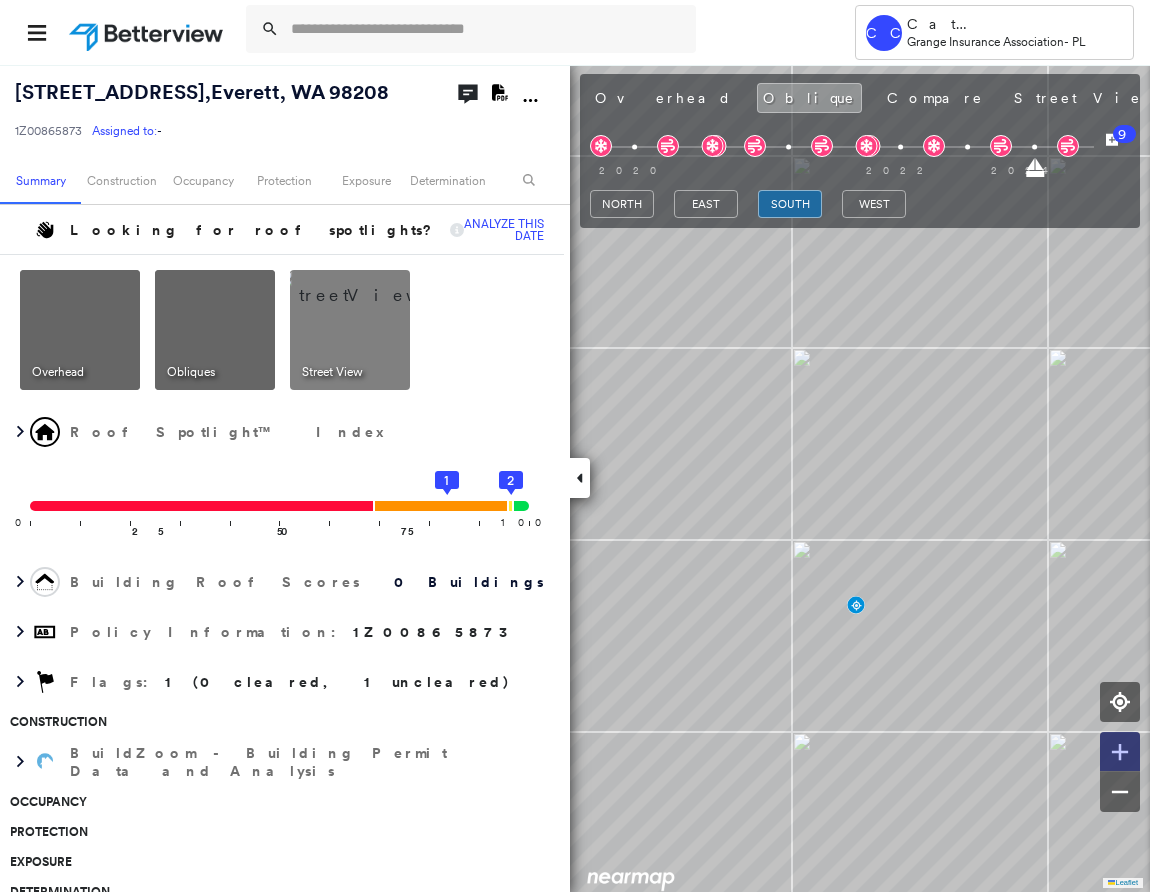 click 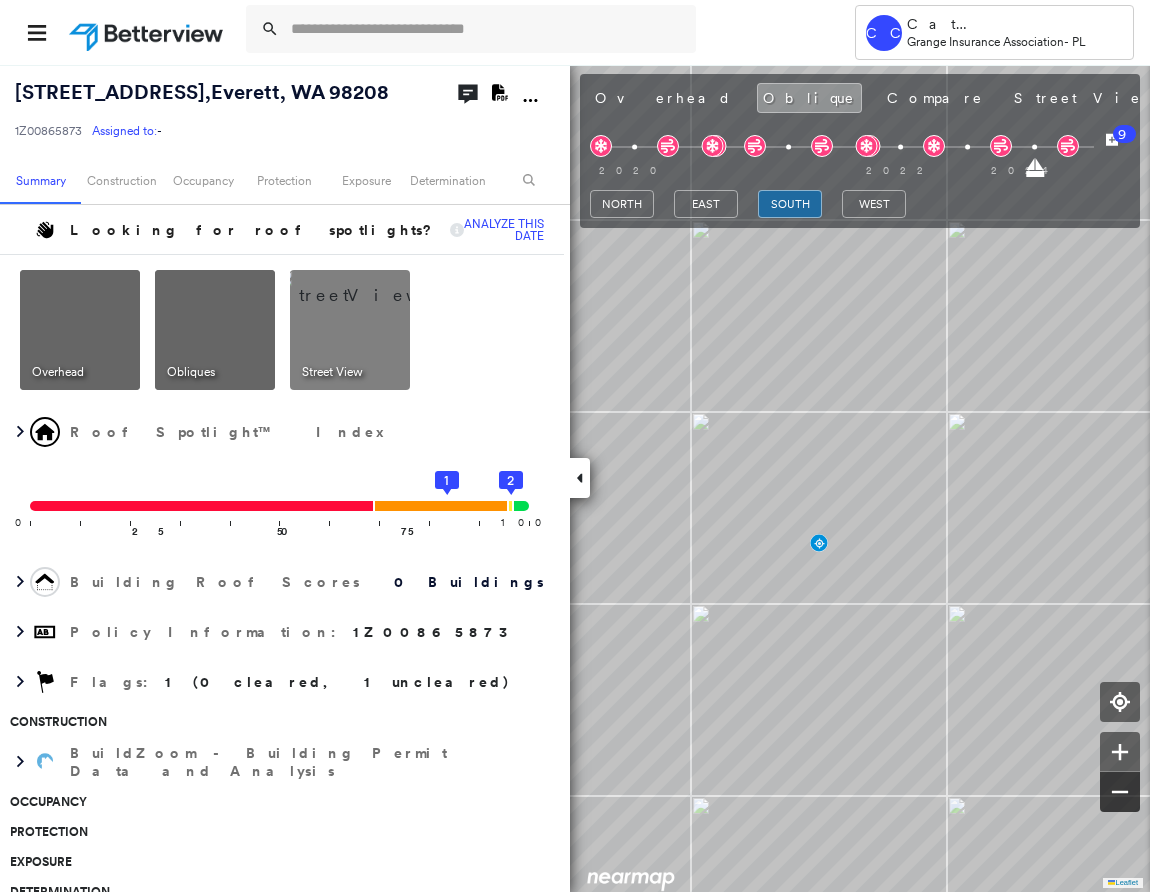 drag, startPoint x: 1124, startPoint y: 808, endPoint x: 1125, endPoint y: 782, distance: 26.019224 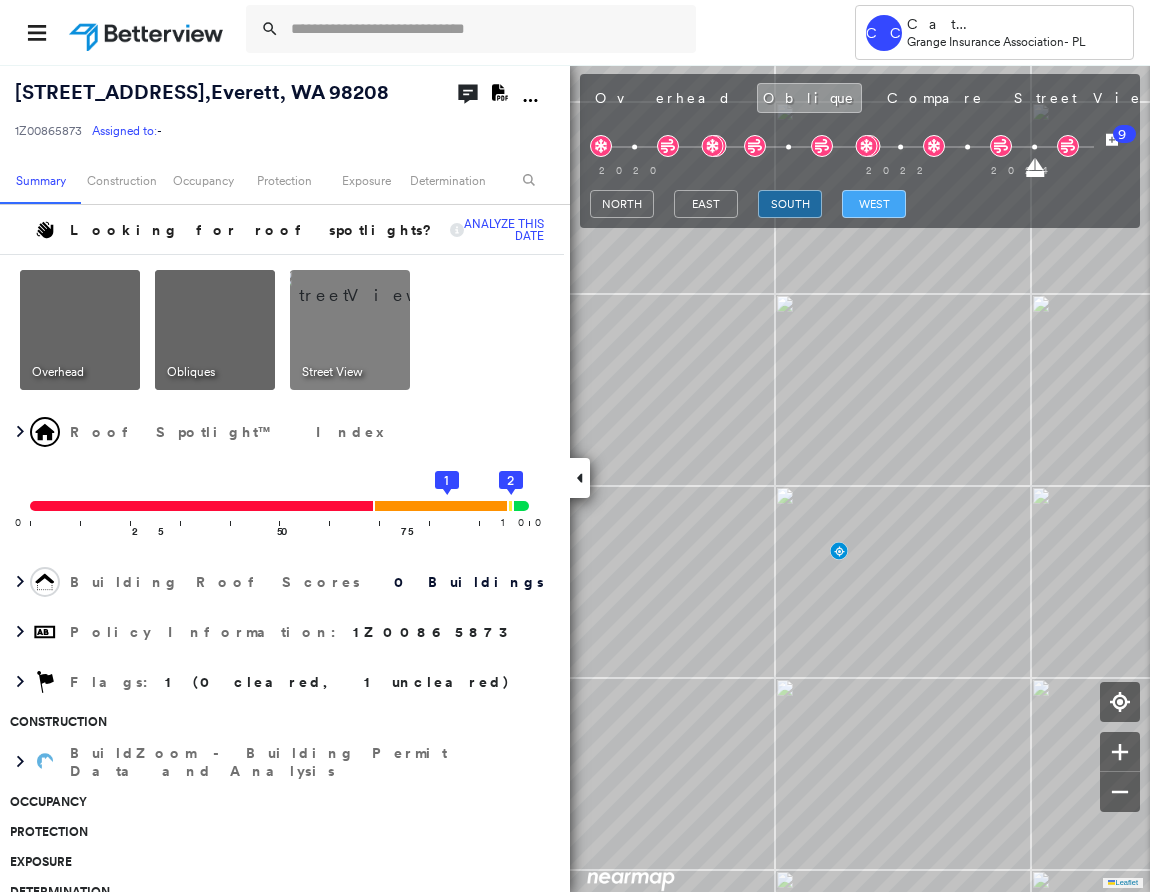click on "west" at bounding box center [874, 204] 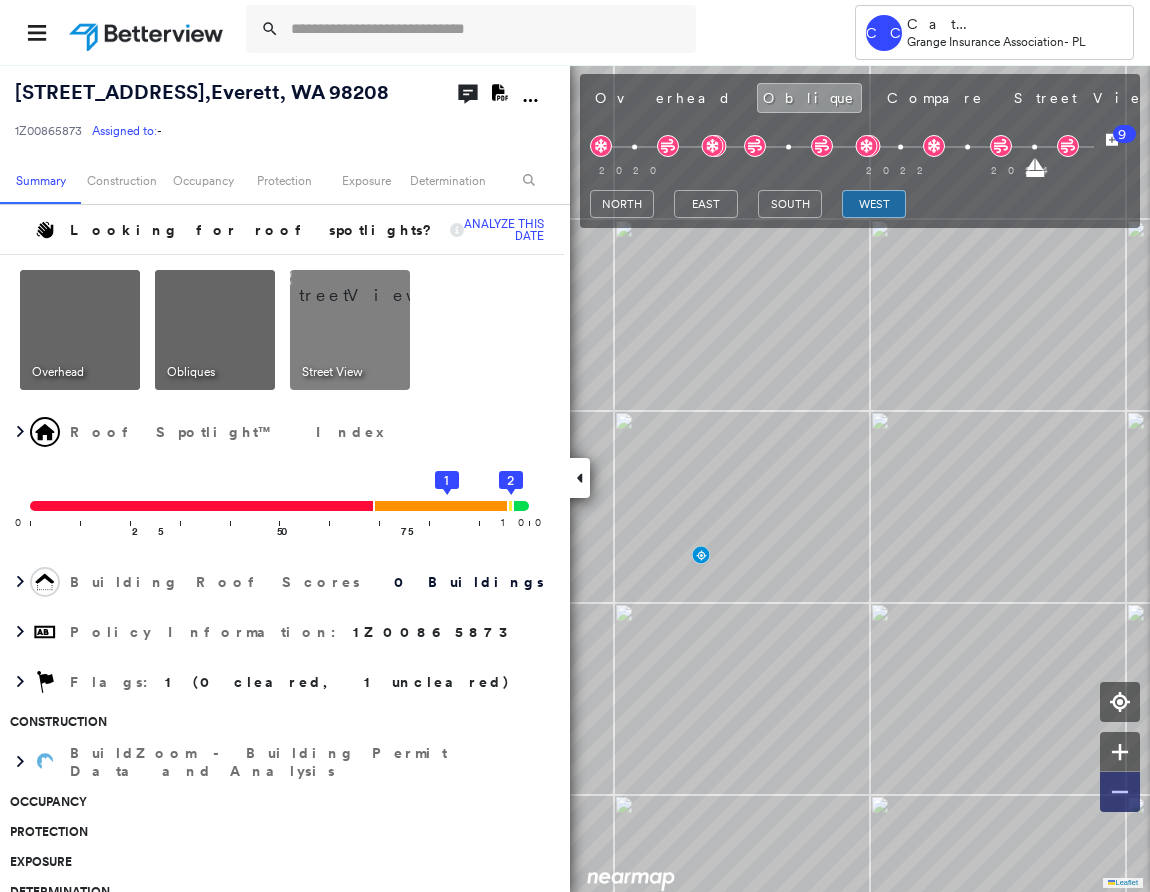 click 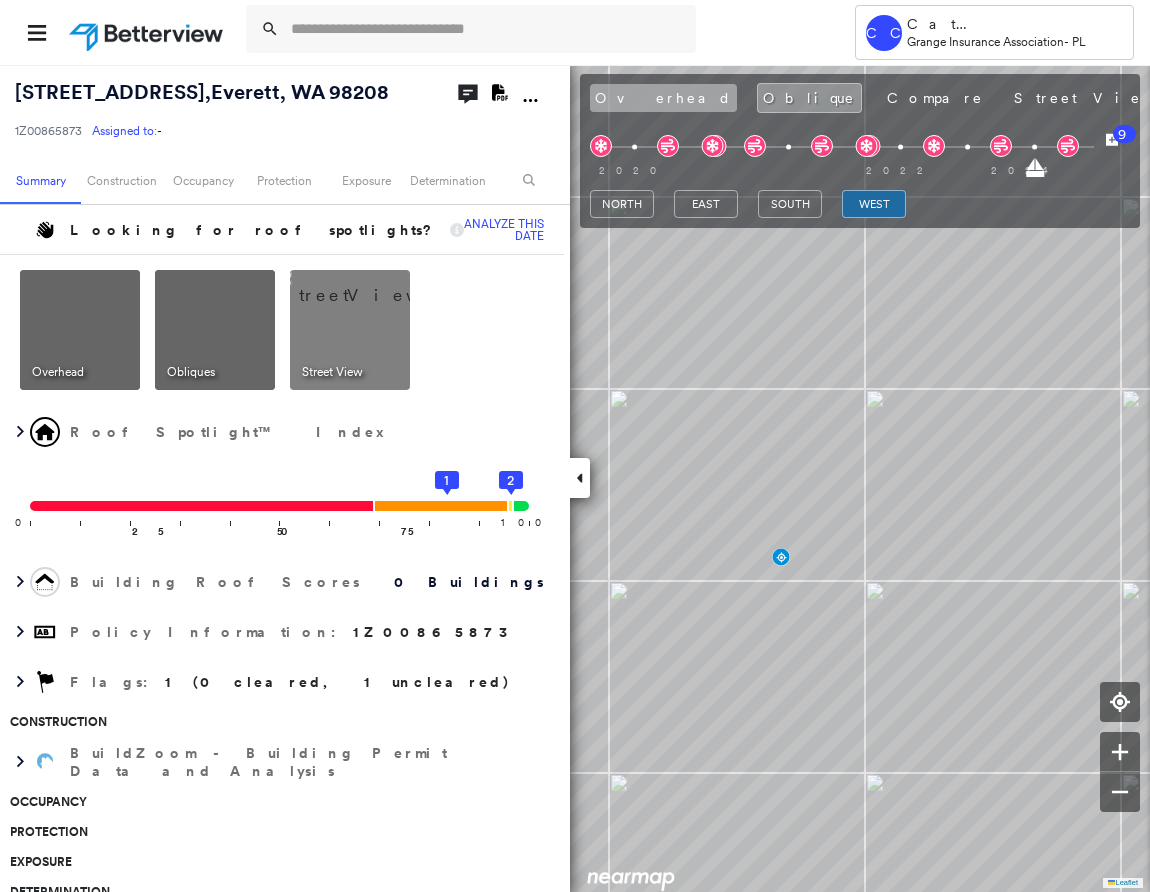 click on "Overhead" at bounding box center (663, 98) 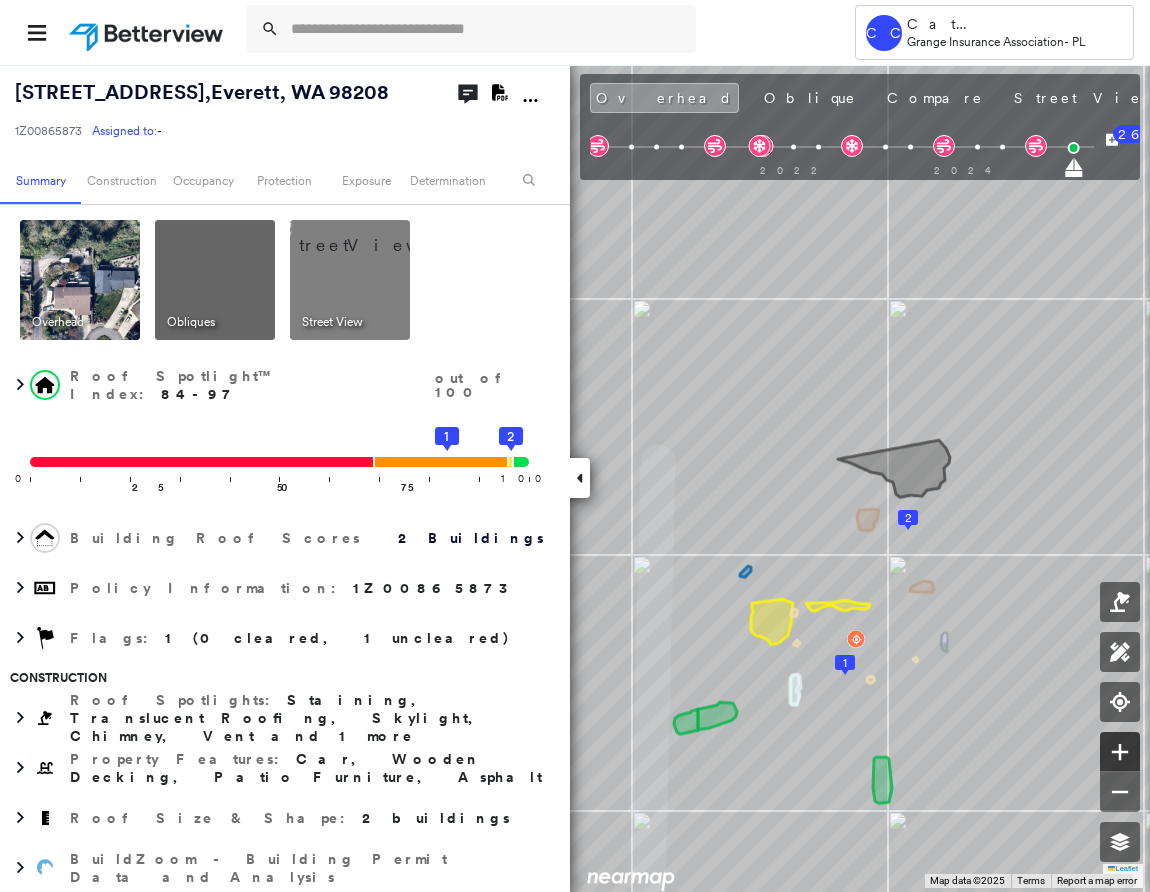 click at bounding box center (1120, 752) 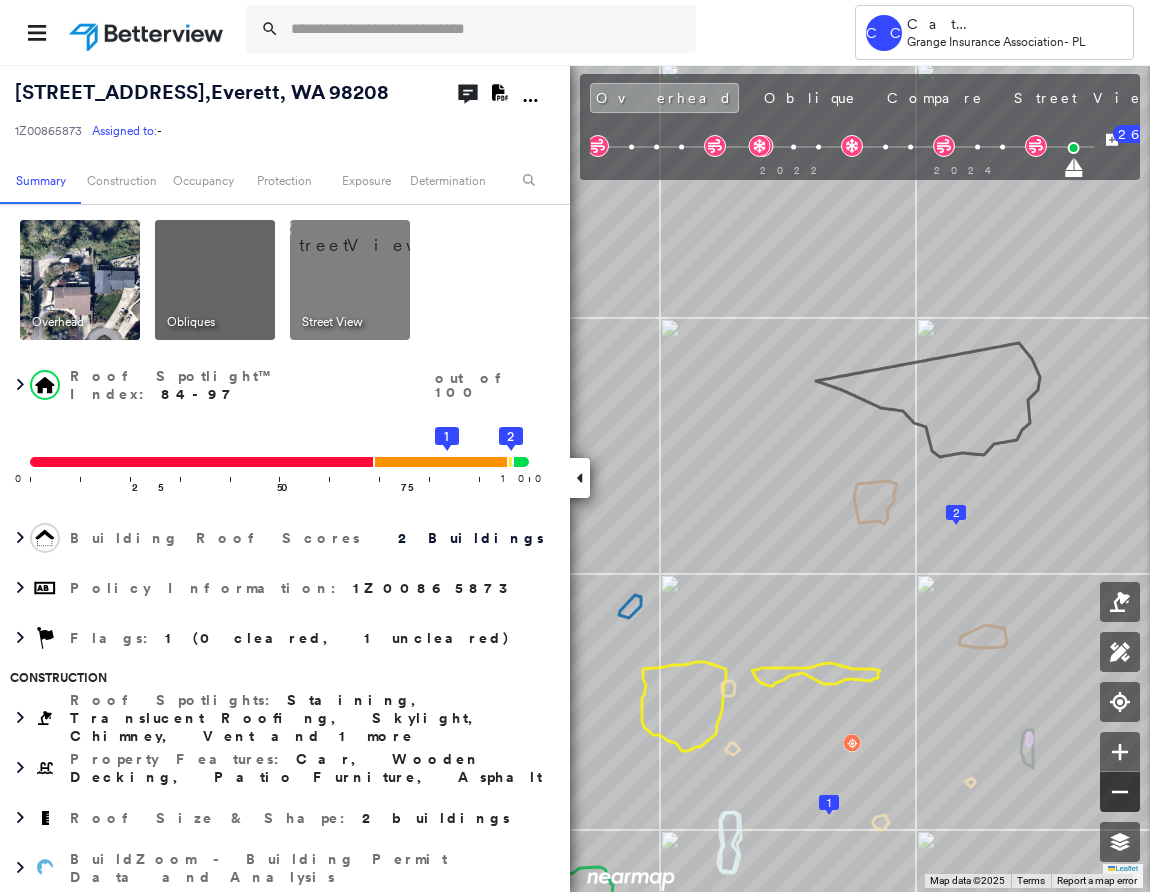 click 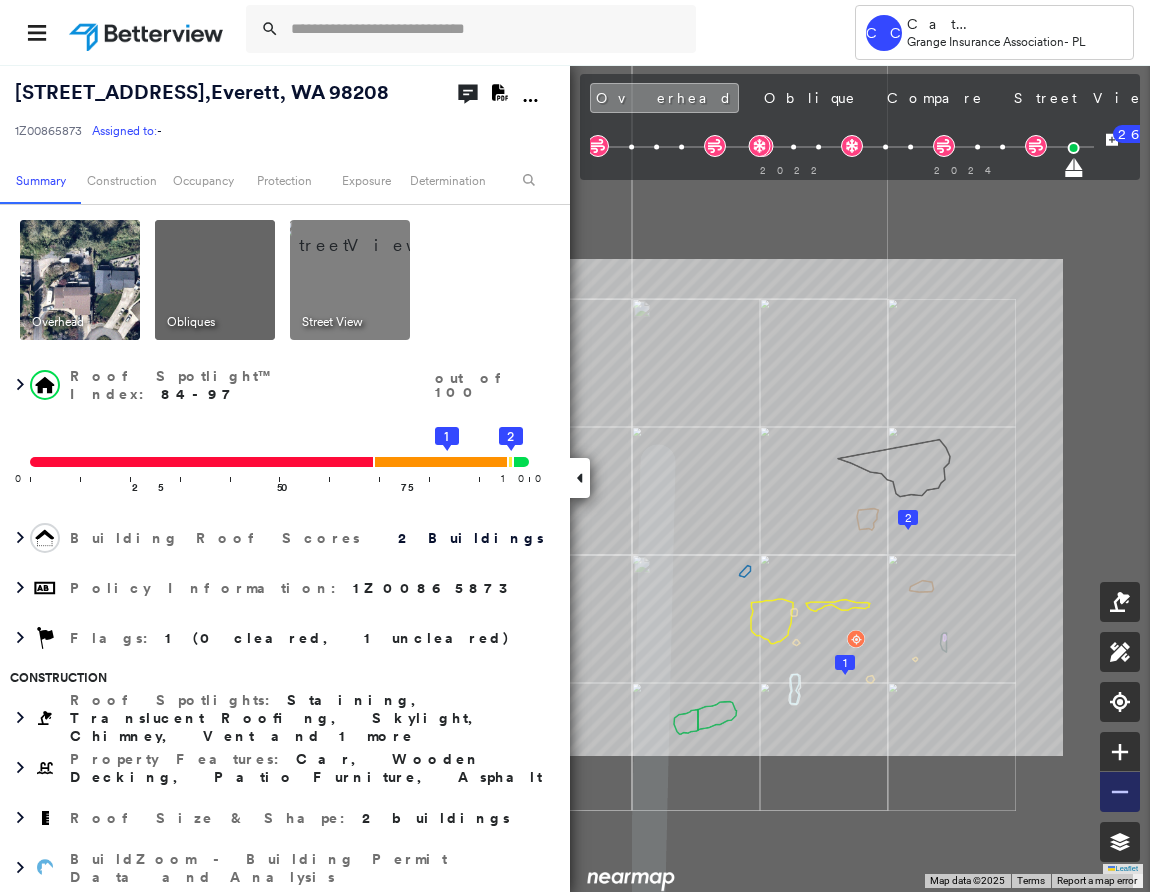 click 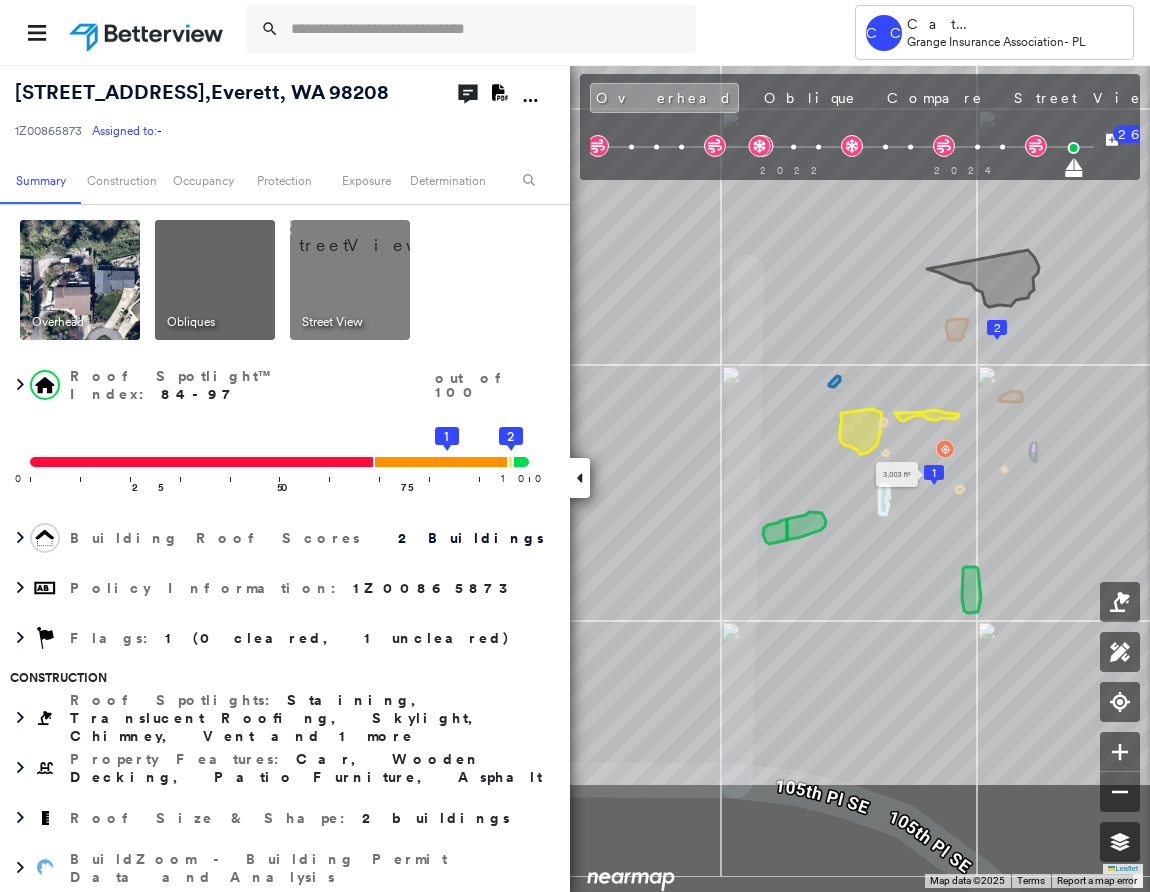 drag, startPoint x: 849, startPoint y: 656, endPoint x: 926, endPoint y: 464, distance: 206.86469 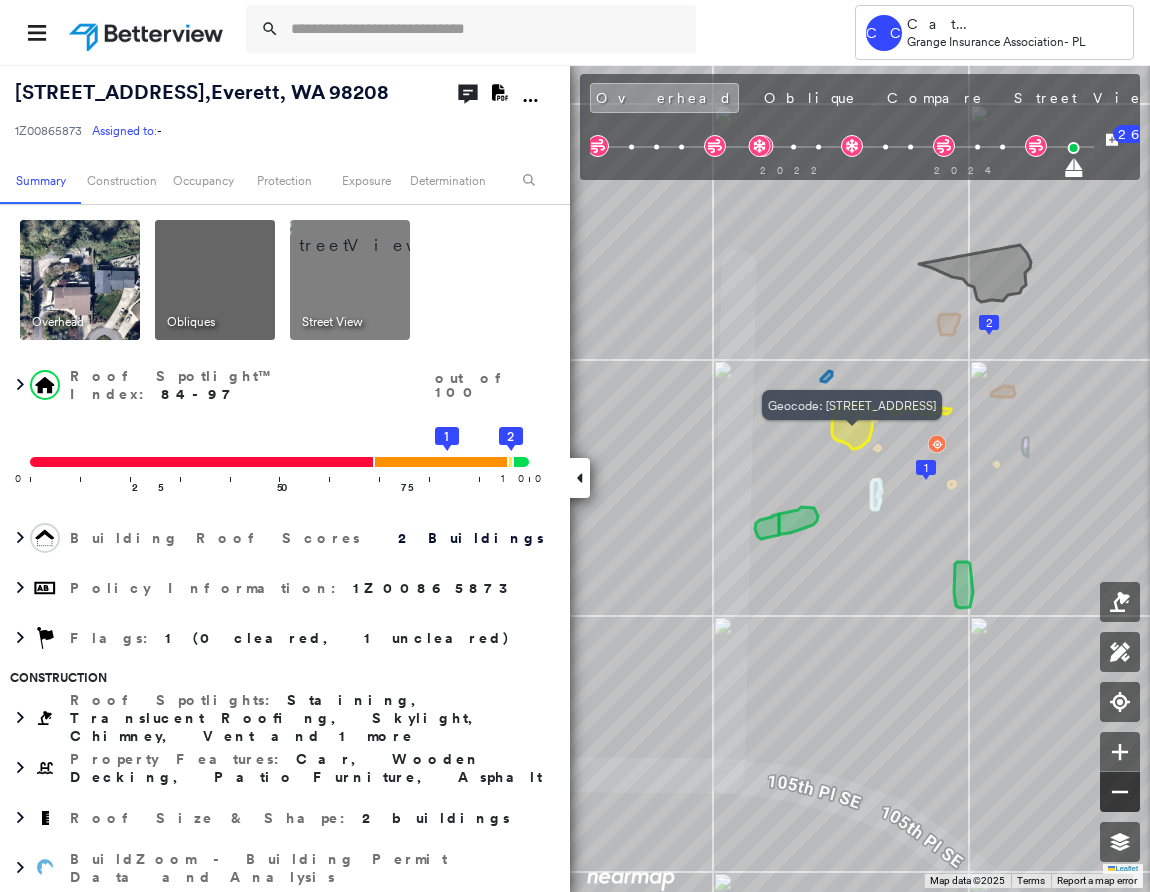 click at bounding box center (1120, 792) 